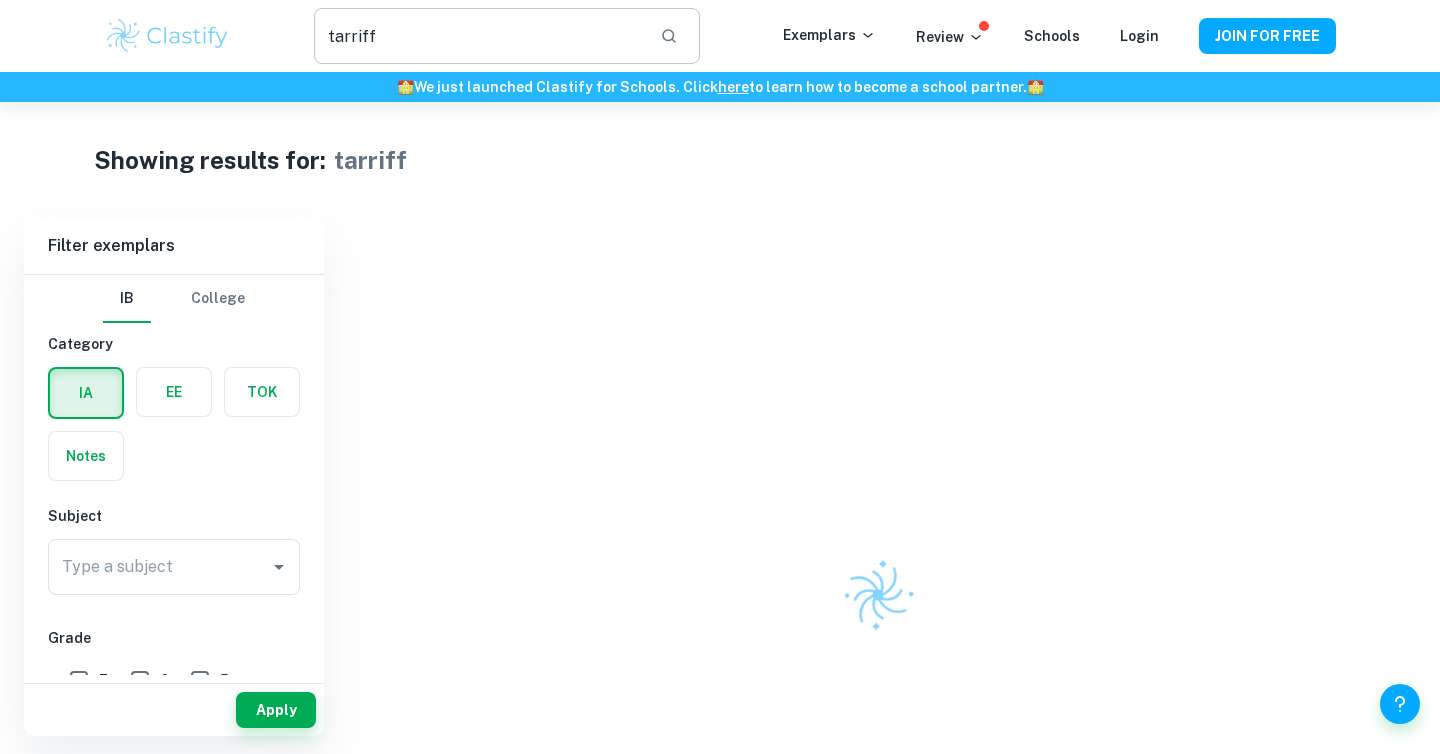 scroll, scrollTop: 0, scrollLeft: 0, axis: both 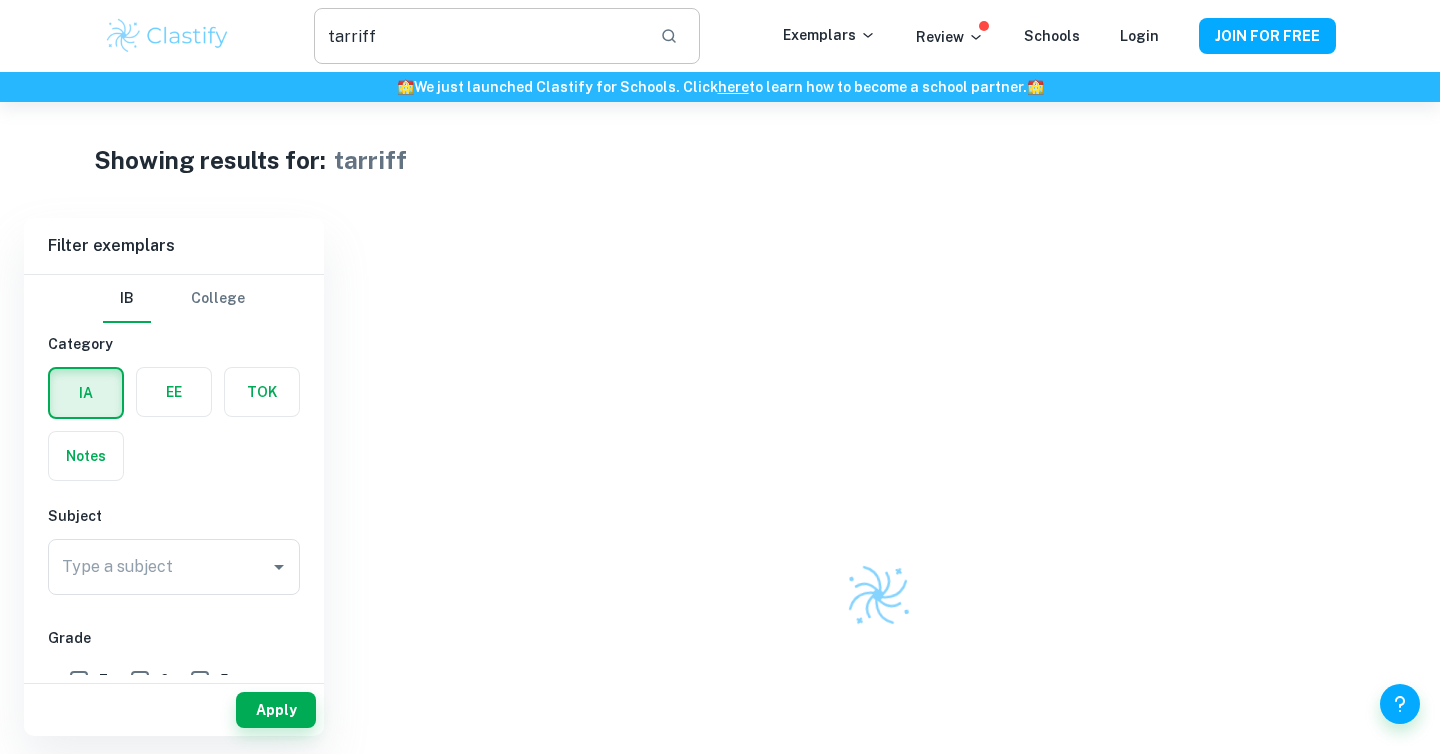 click on "tarriff" at bounding box center [479, 36] 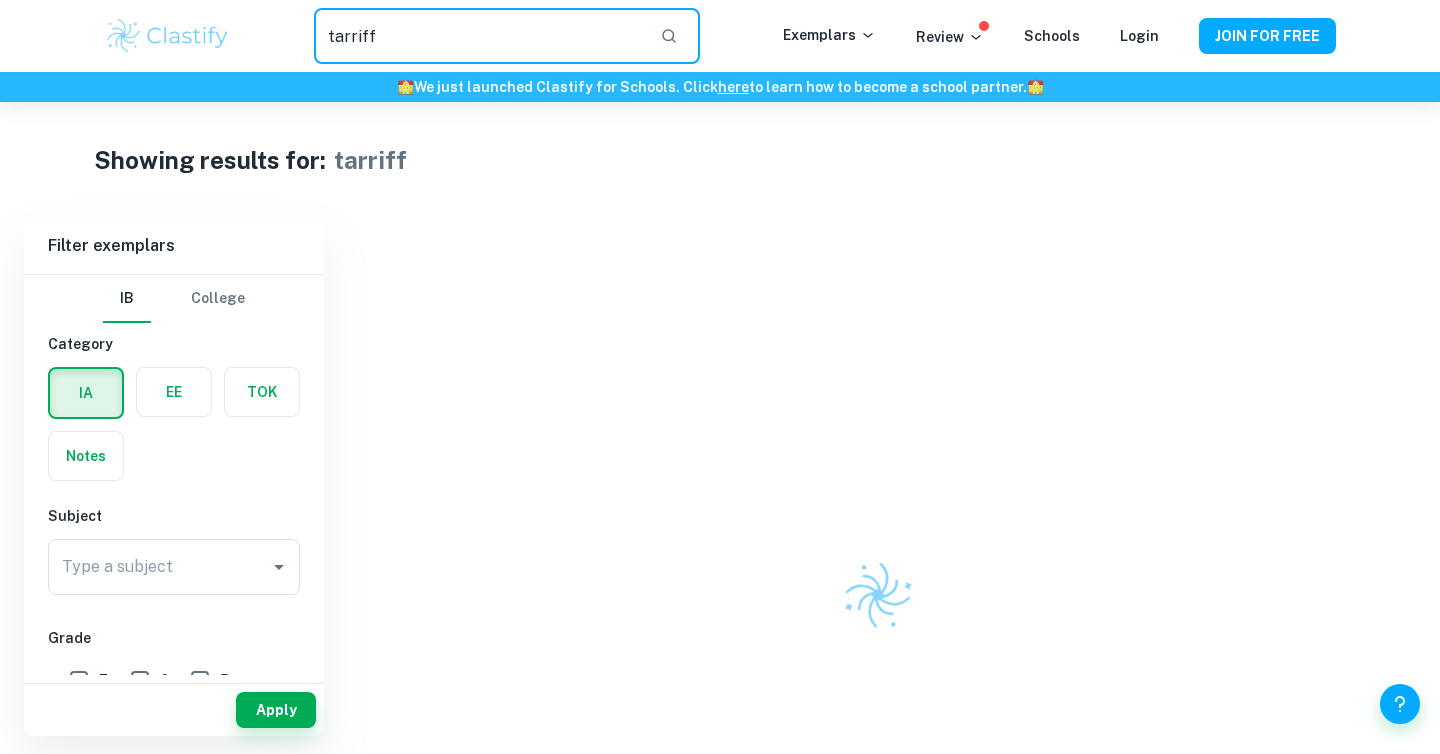 click on "tarriff" at bounding box center (479, 36) 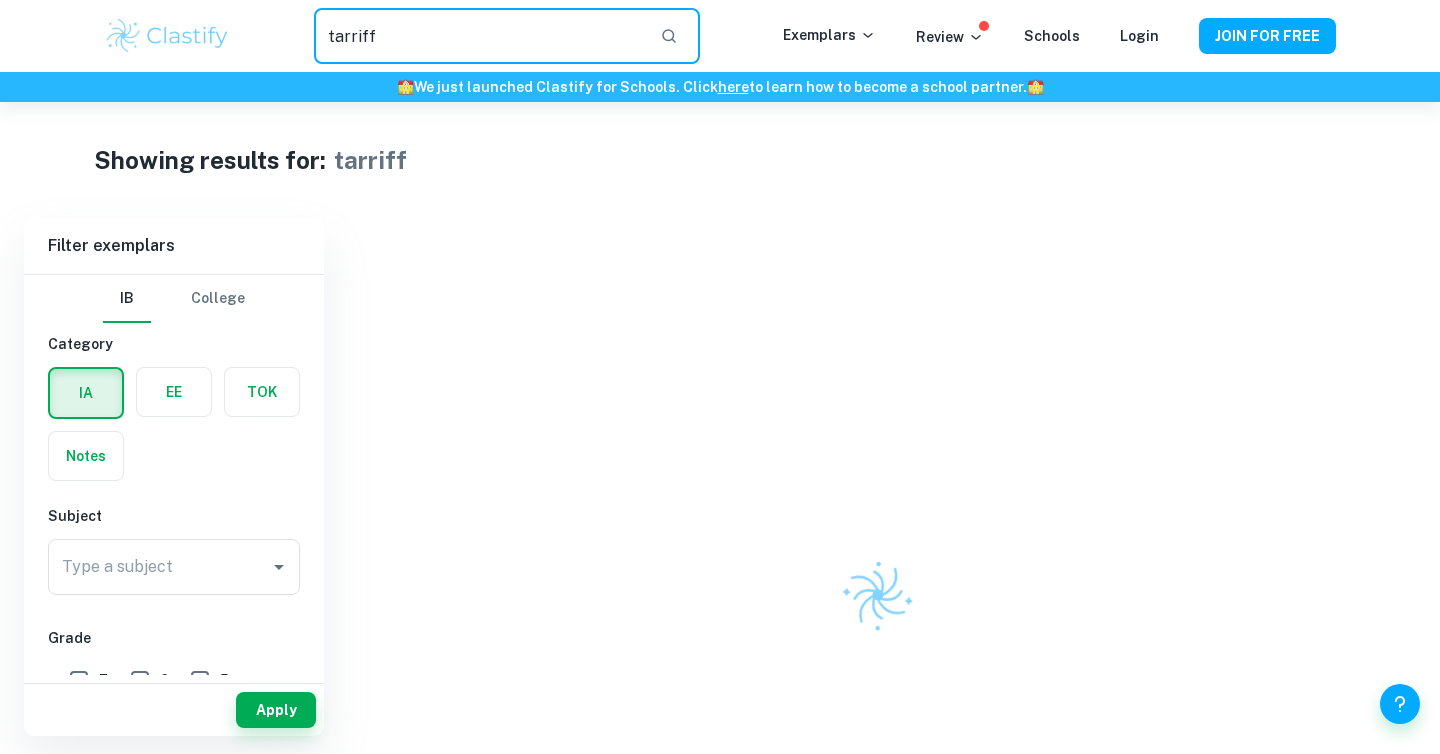 click on "tarriff" at bounding box center (479, 36) 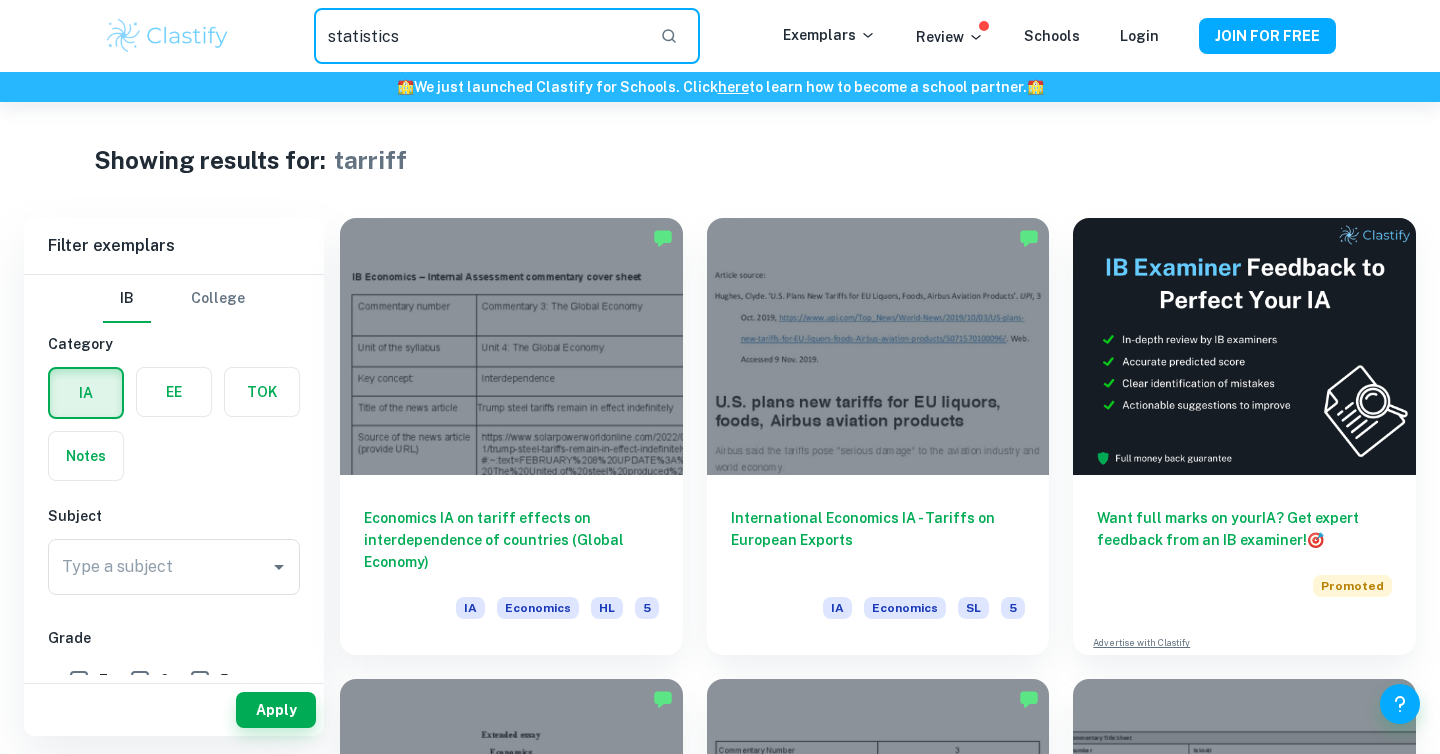 type on "statistics" 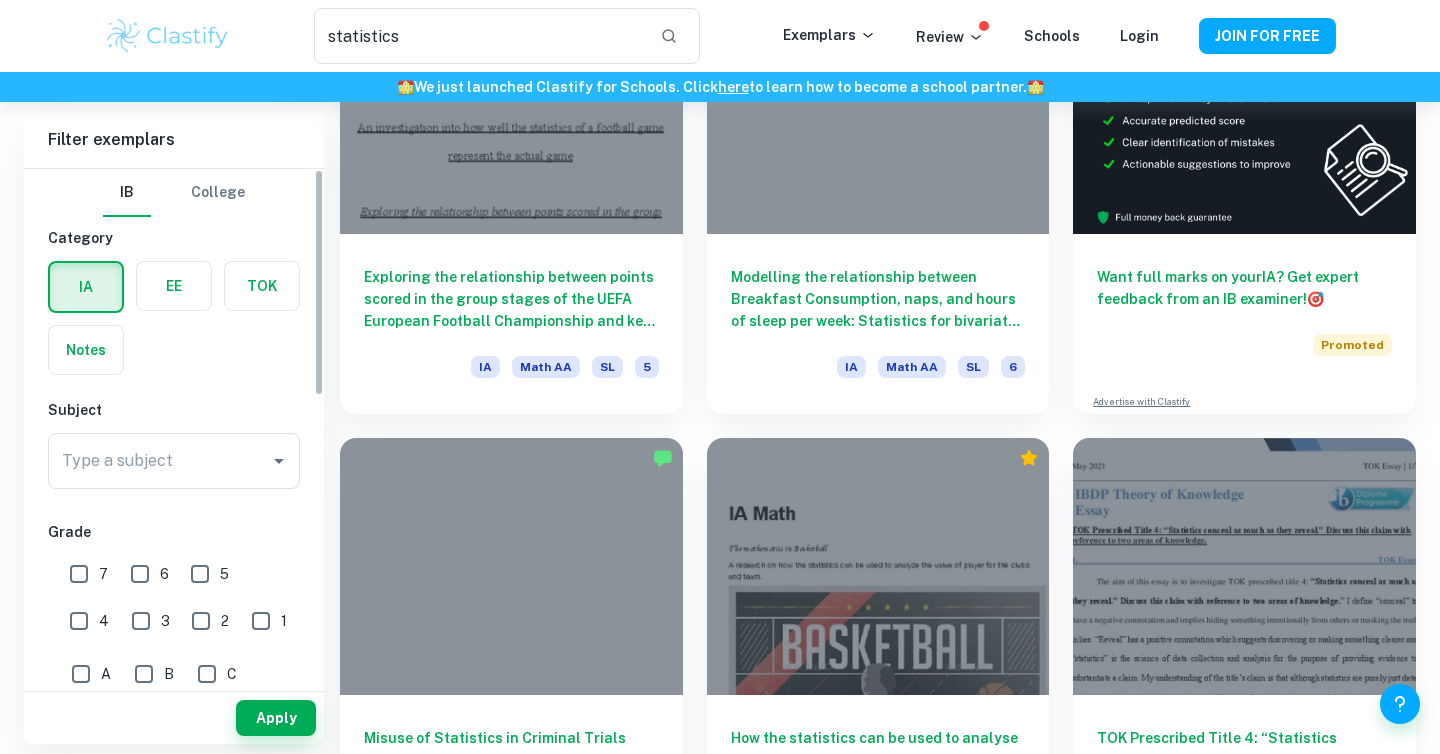 scroll, scrollTop: 346, scrollLeft: 0, axis: vertical 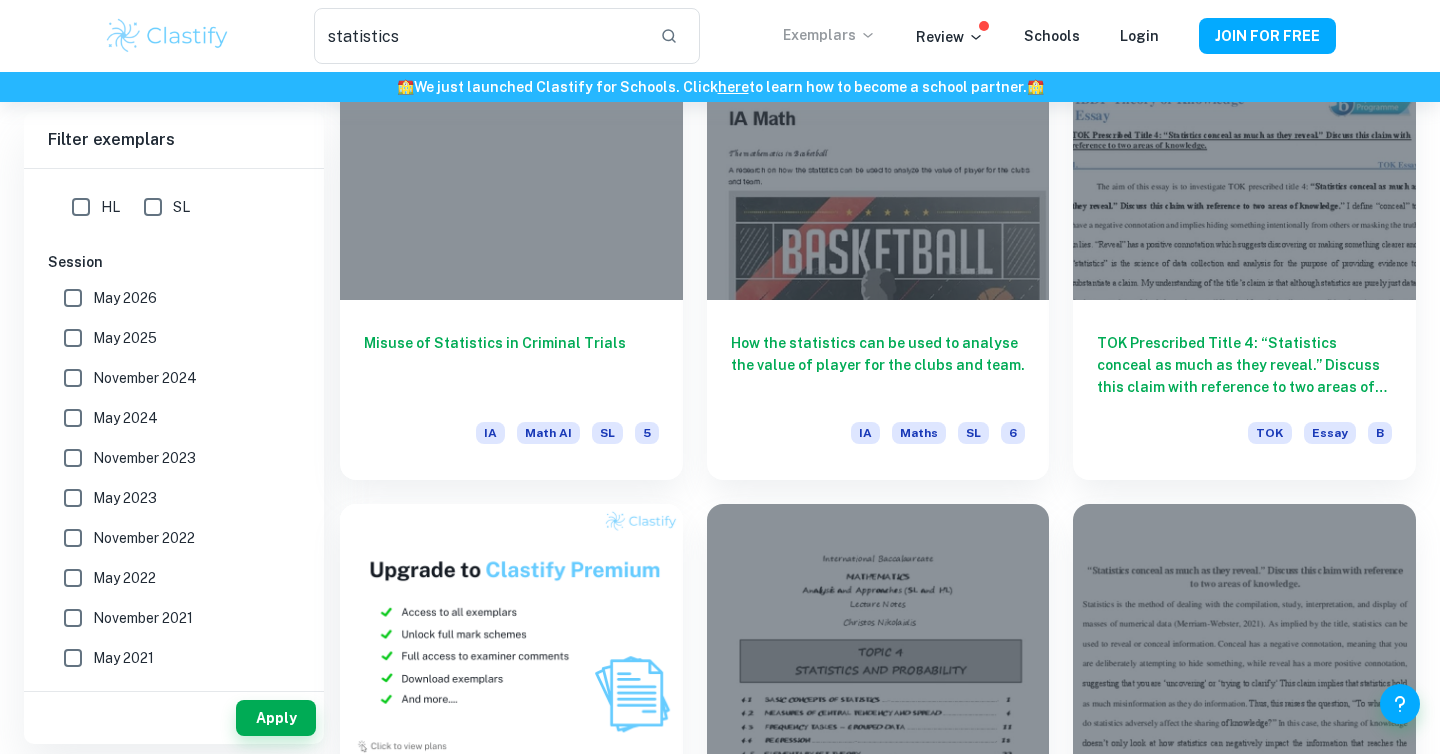 click on "Exemplars" at bounding box center (829, 35) 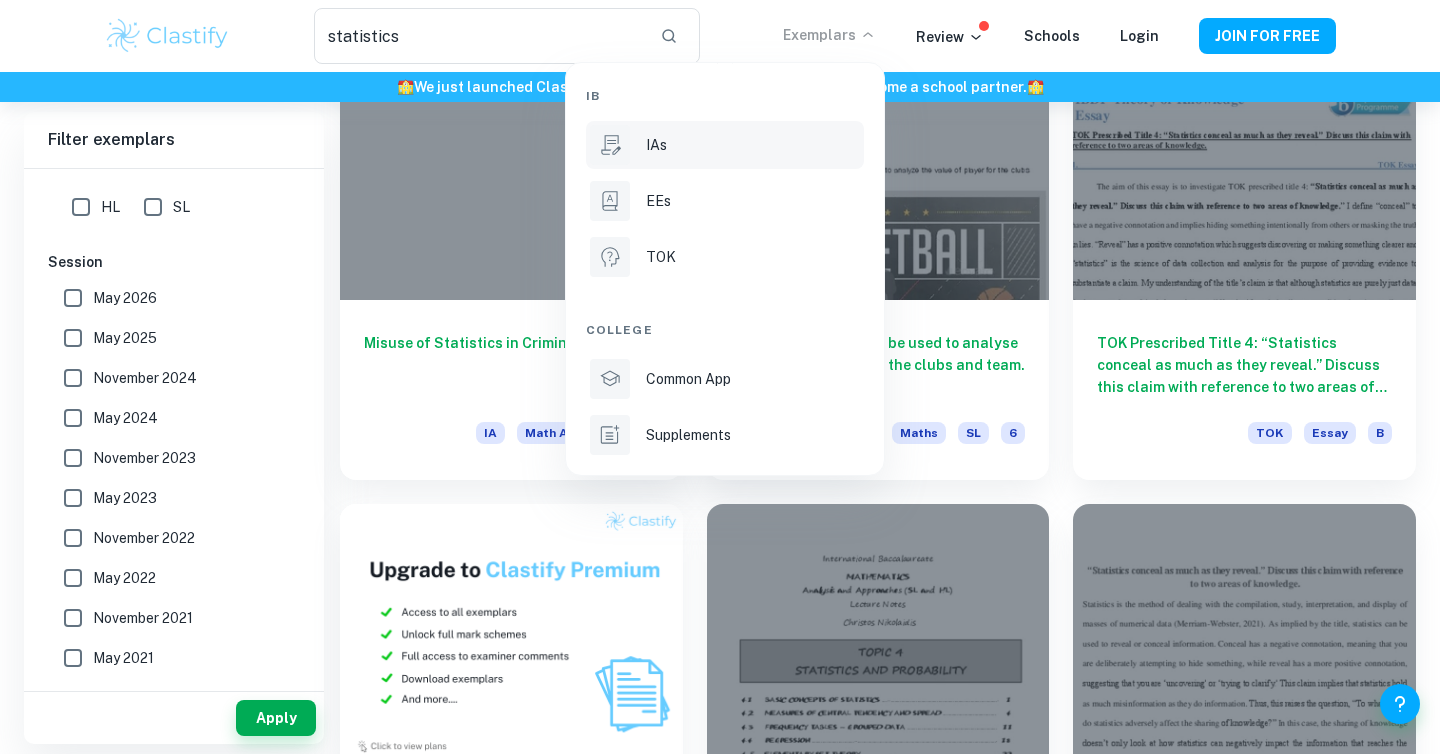 click on "IAs" at bounding box center [725, 145] 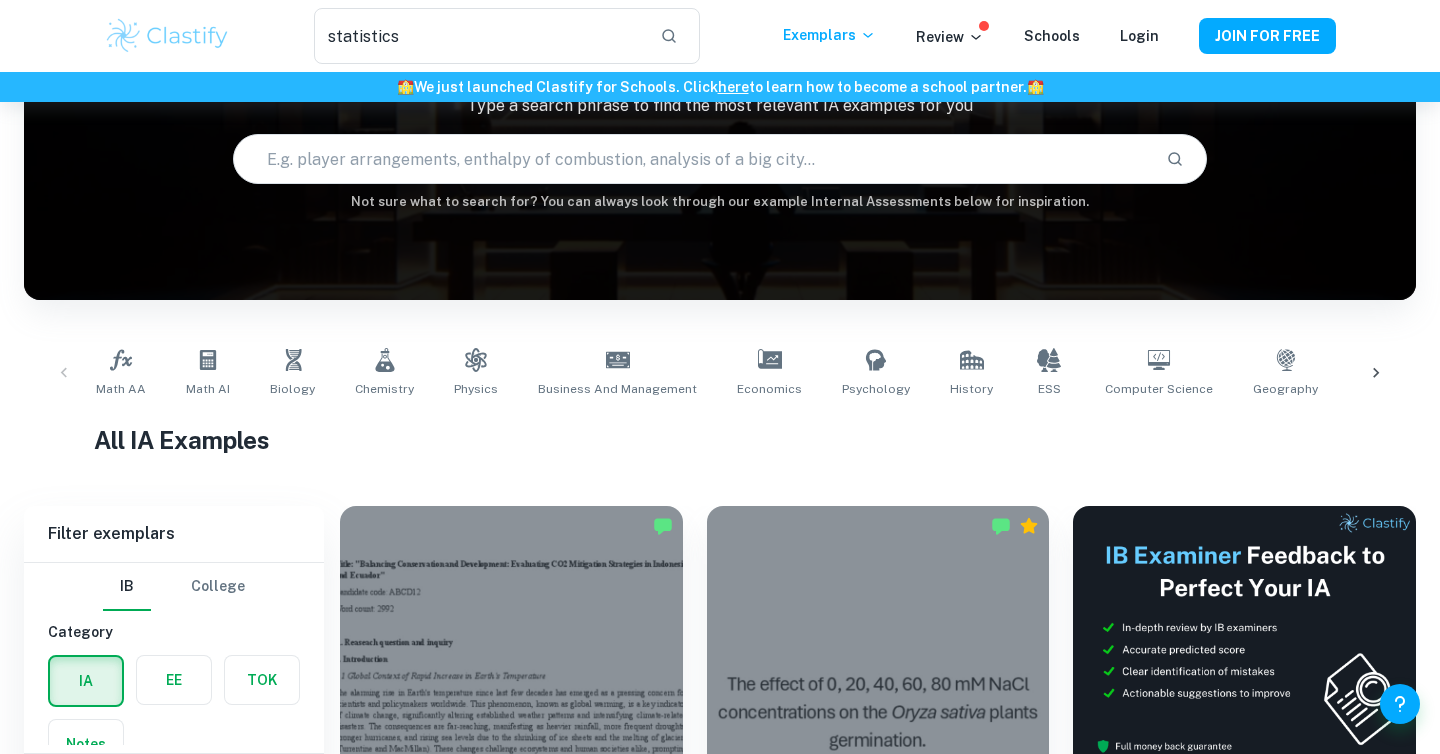 scroll, scrollTop: 179, scrollLeft: 0, axis: vertical 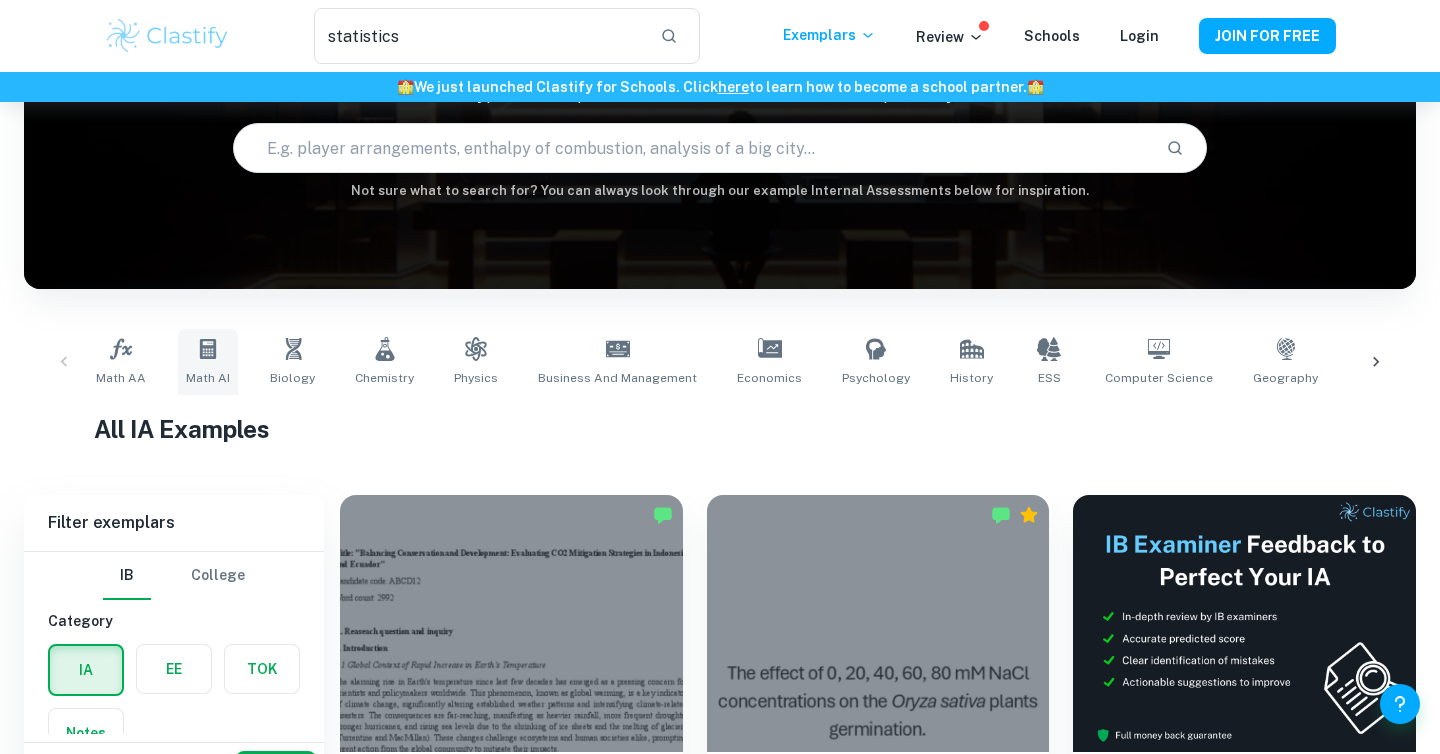 click on "Math AI" at bounding box center [208, 378] 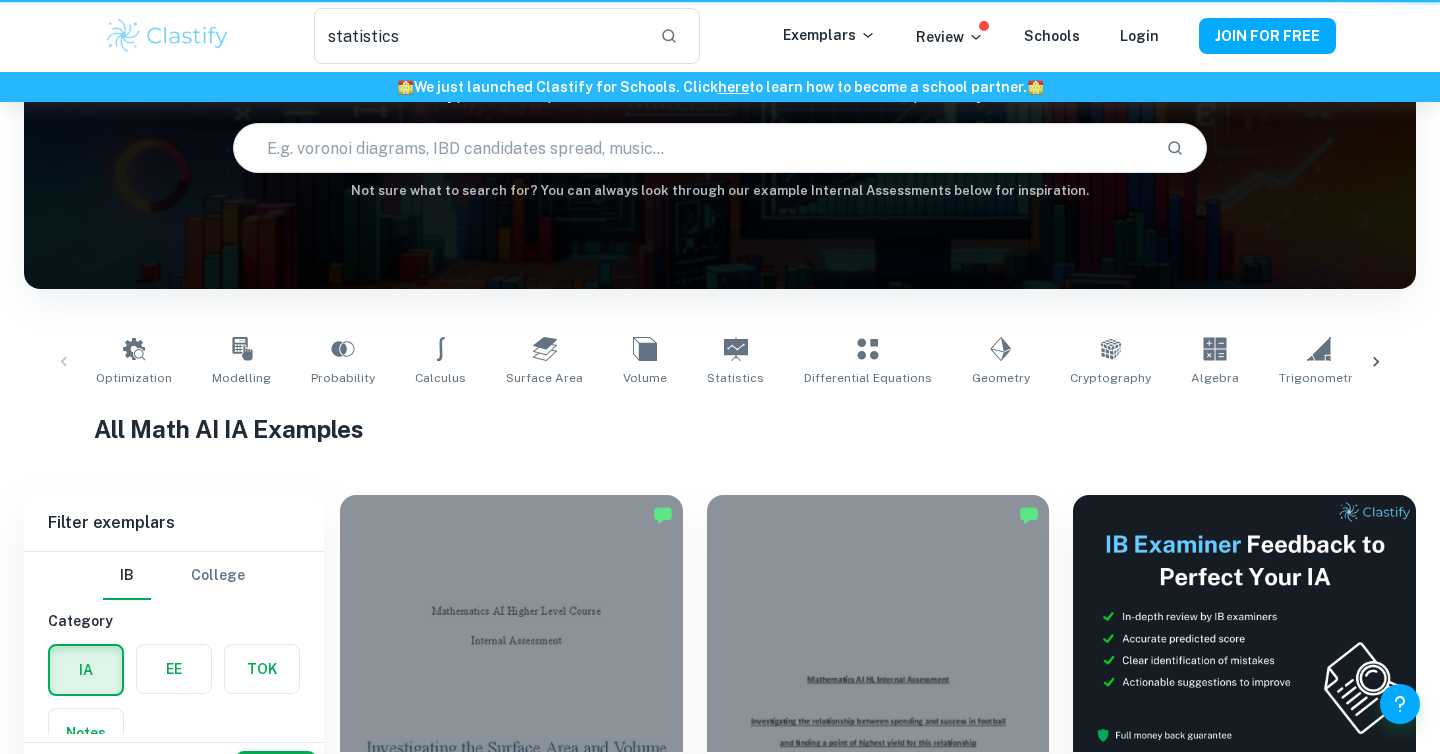 scroll, scrollTop: 0, scrollLeft: 0, axis: both 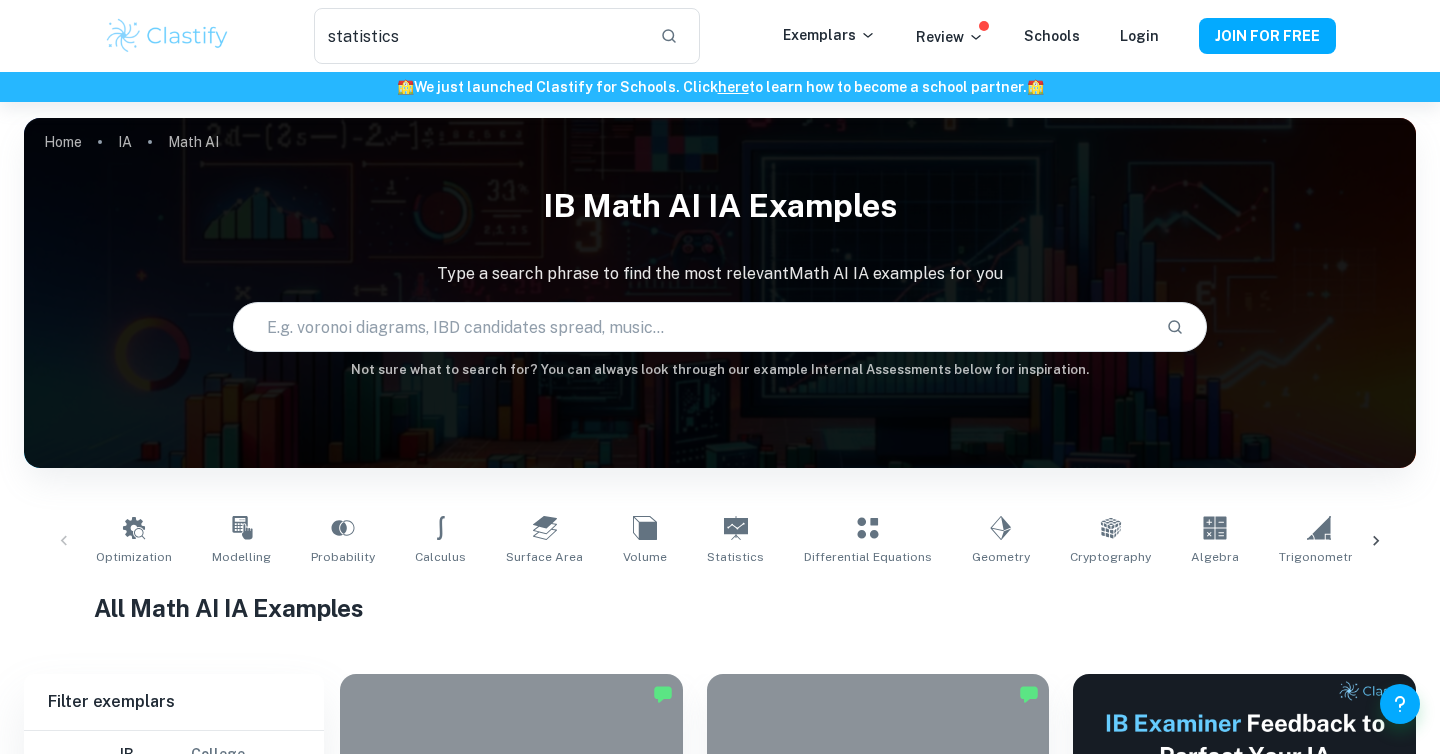 click on "Optimization Modelling Probability Calculus Surface Area Volume Statistics Differential Equations Geometry Cryptography Algebra Trigonometry Complex Numbers Kinematics Functions Correlation" at bounding box center [720, 541] 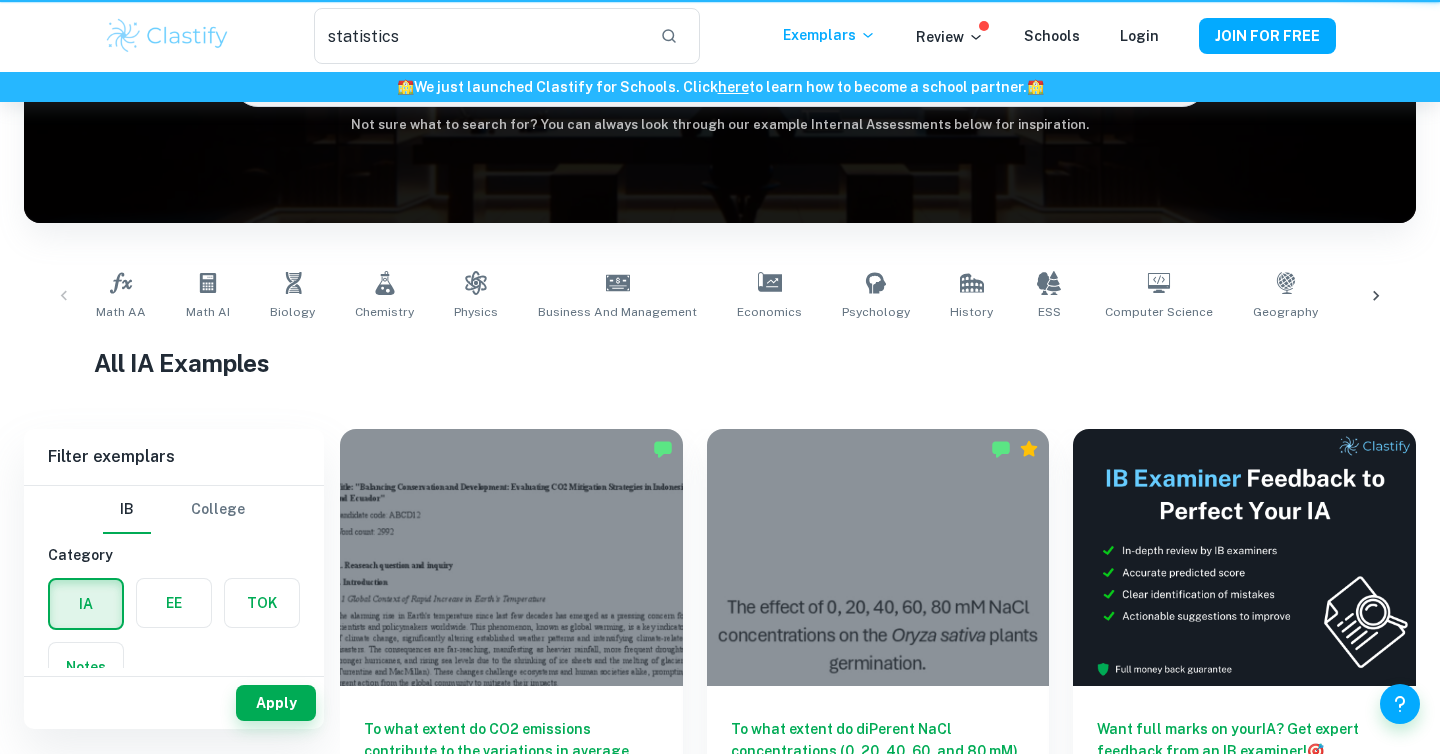 scroll, scrollTop: 179, scrollLeft: 0, axis: vertical 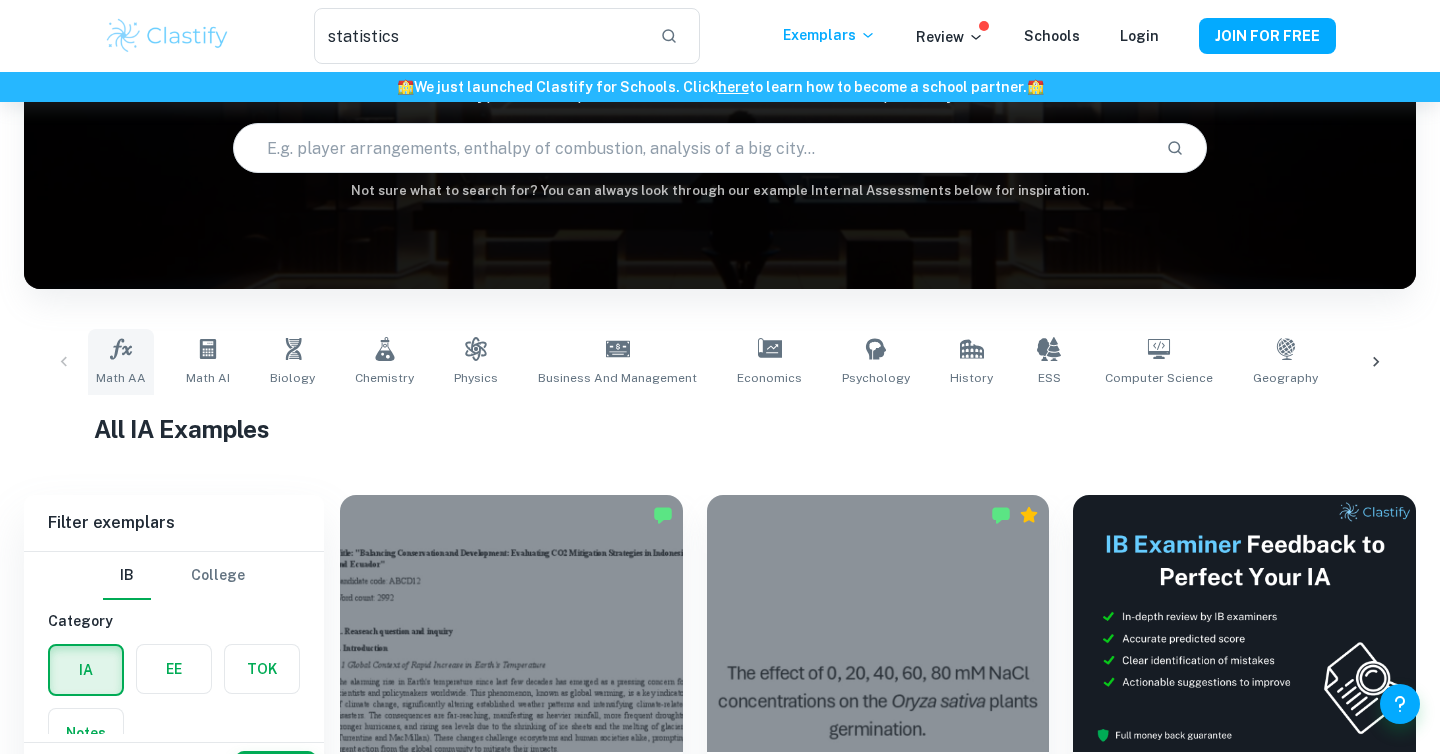 click on "Math AA" at bounding box center (121, 378) 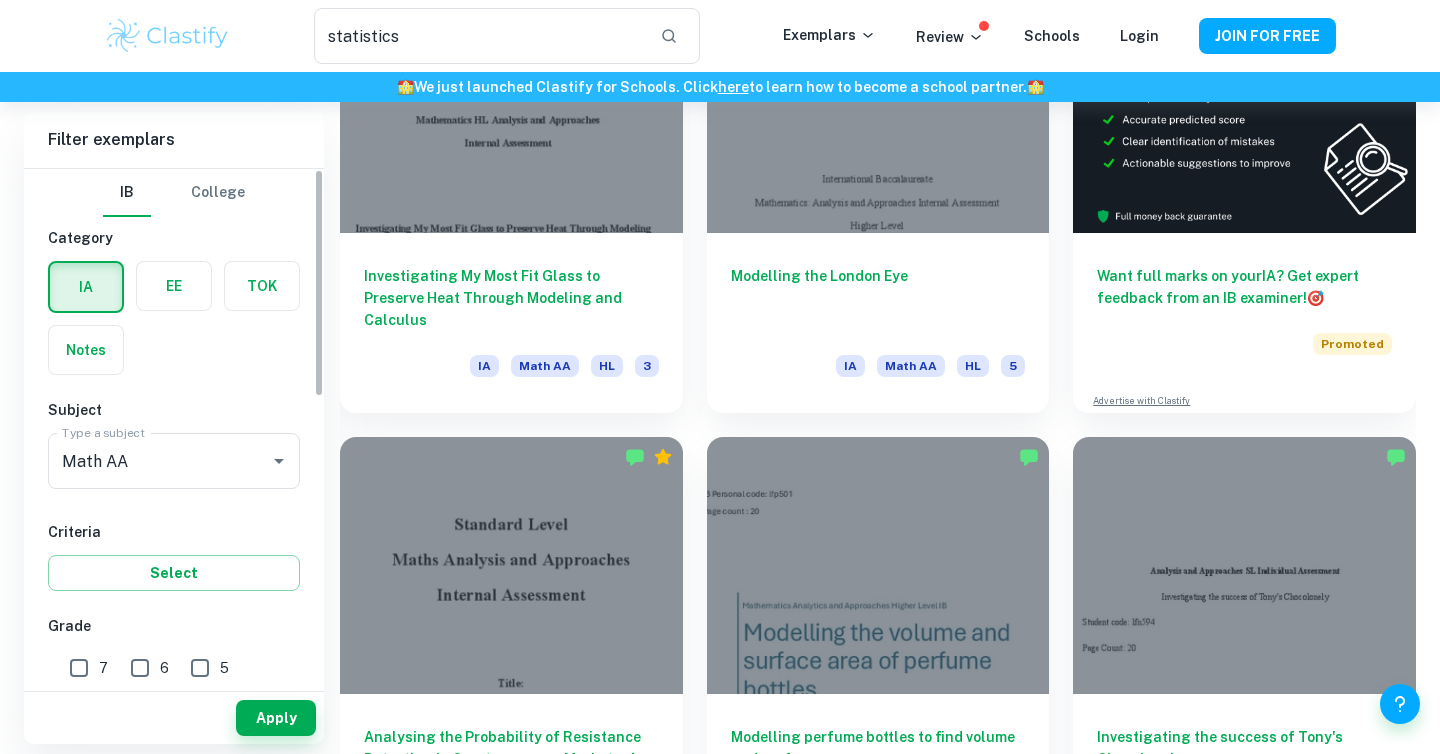 scroll, scrollTop: 685, scrollLeft: 0, axis: vertical 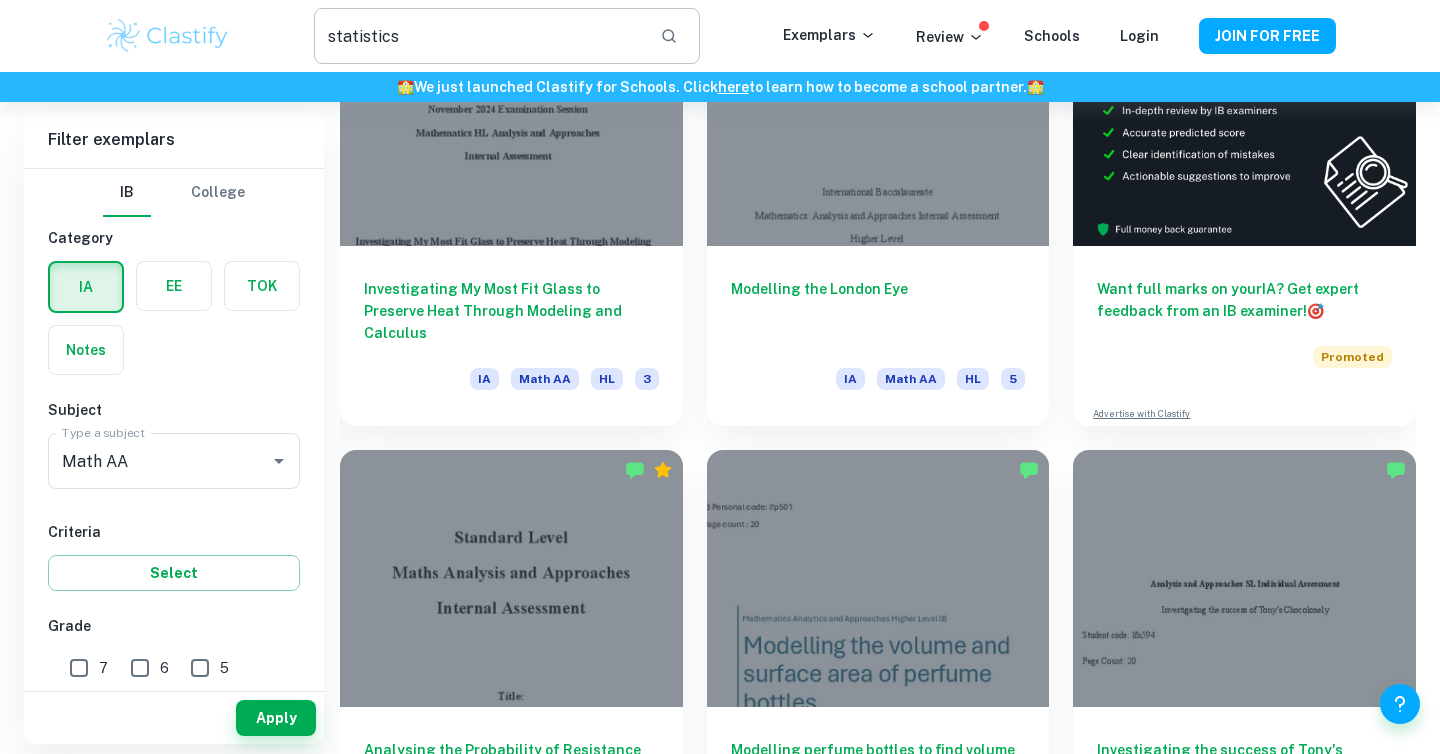click on "statistics" at bounding box center [479, 36] 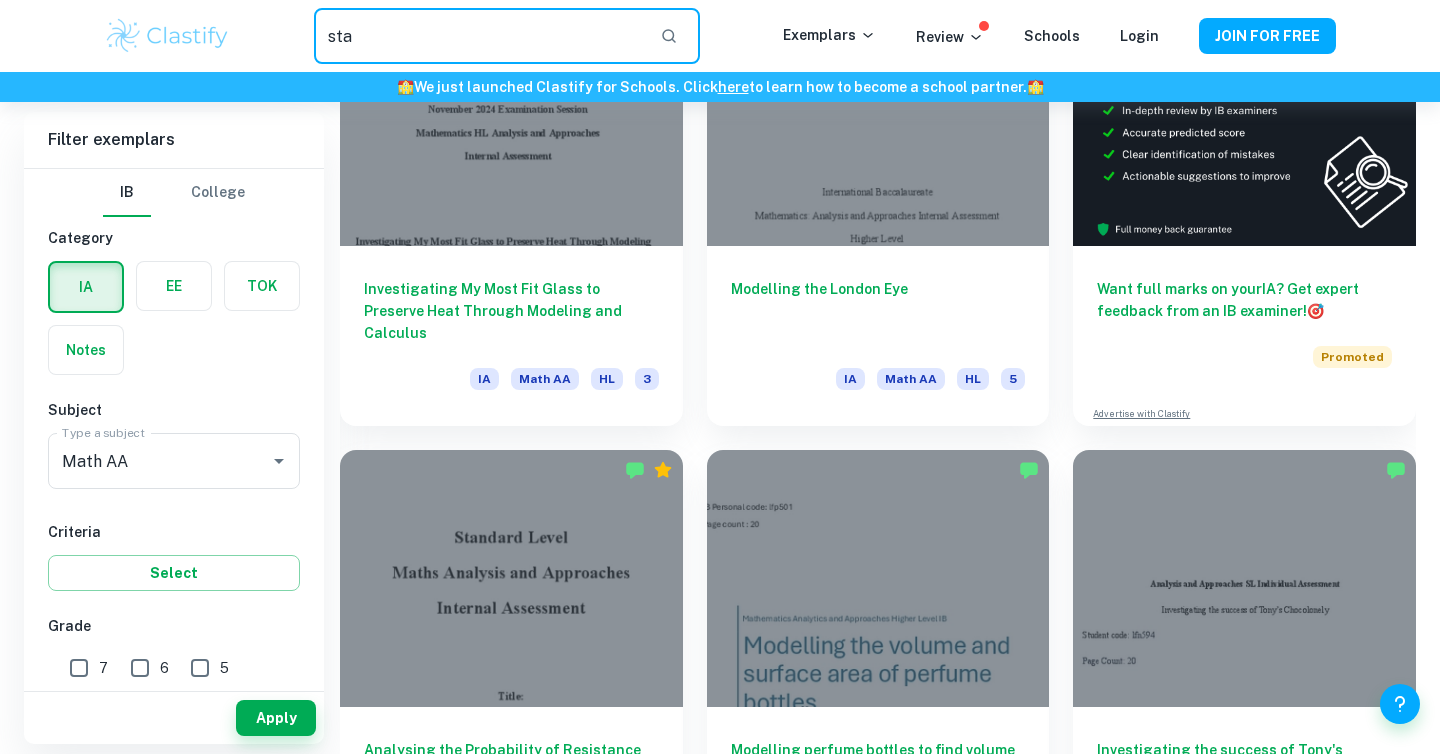 type on "sta" 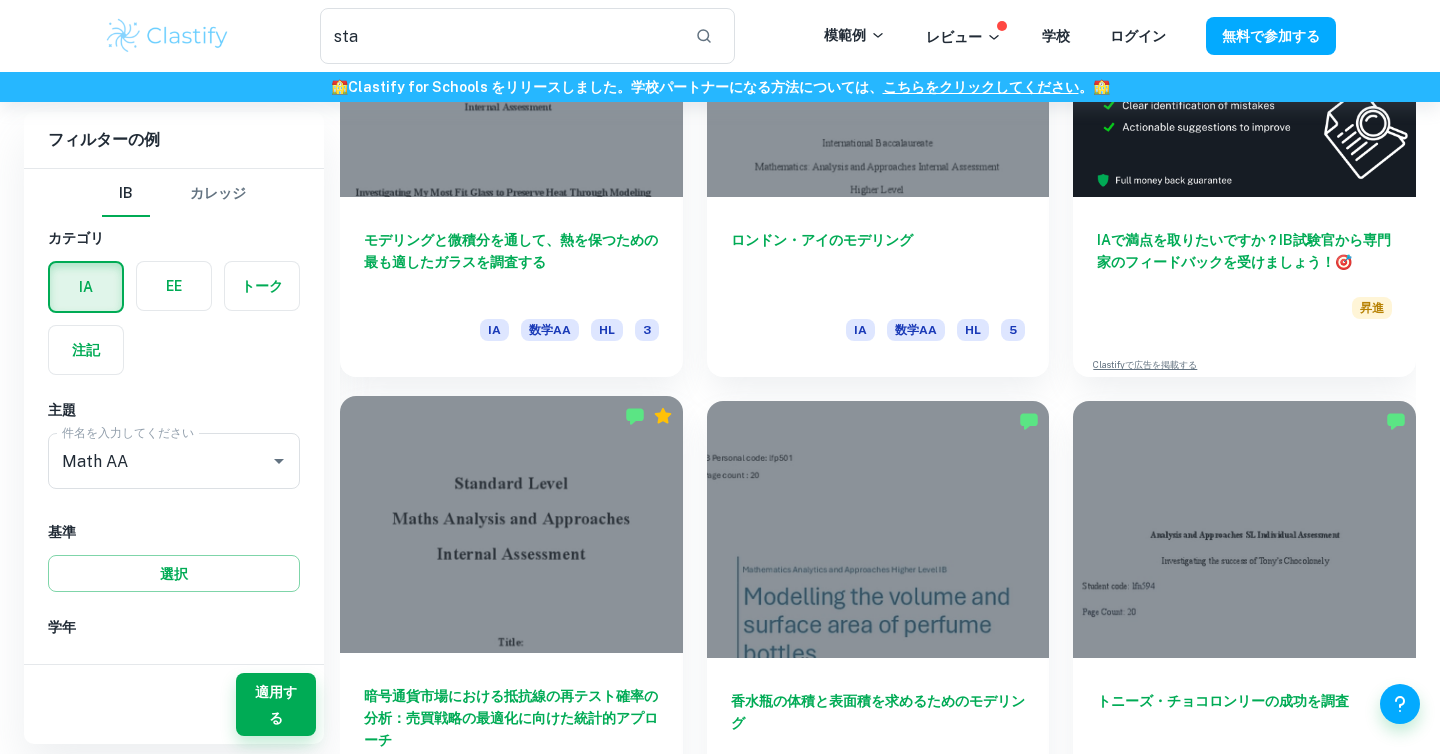 scroll, scrollTop: 725, scrollLeft: 0, axis: vertical 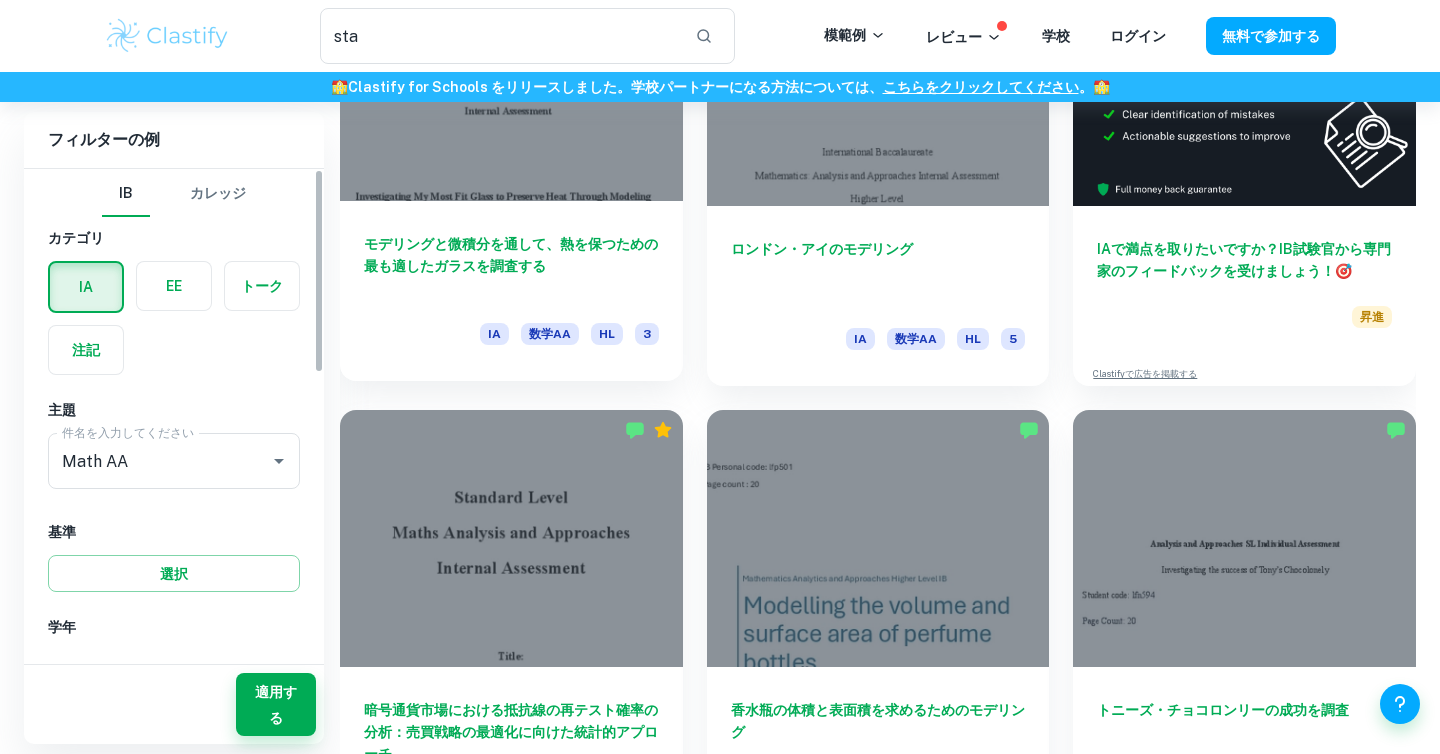 click on "モデリングと微積分を通して、熱を保つための最も適したガラスを調査する" at bounding box center (511, 266) 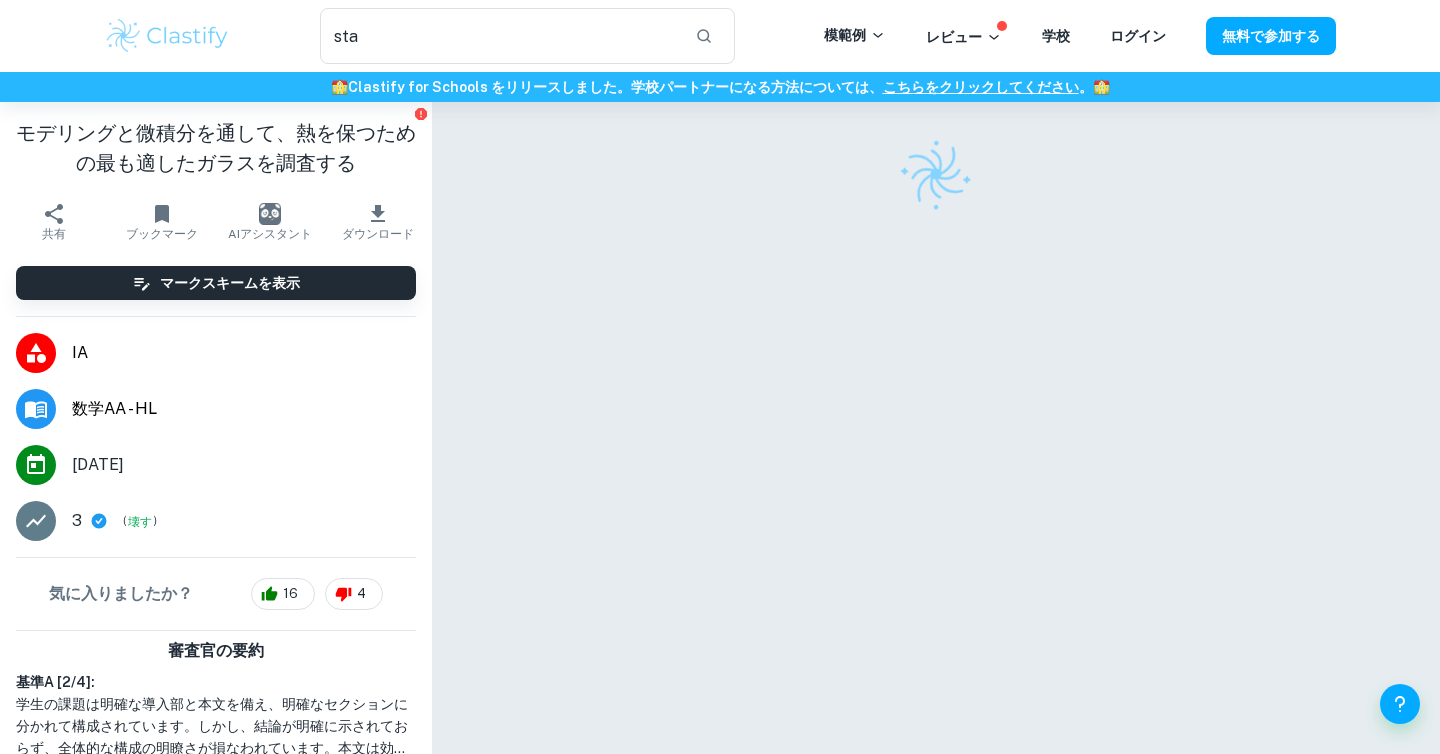 scroll, scrollTop: 57, scrollLeft: 0, axis: vertical 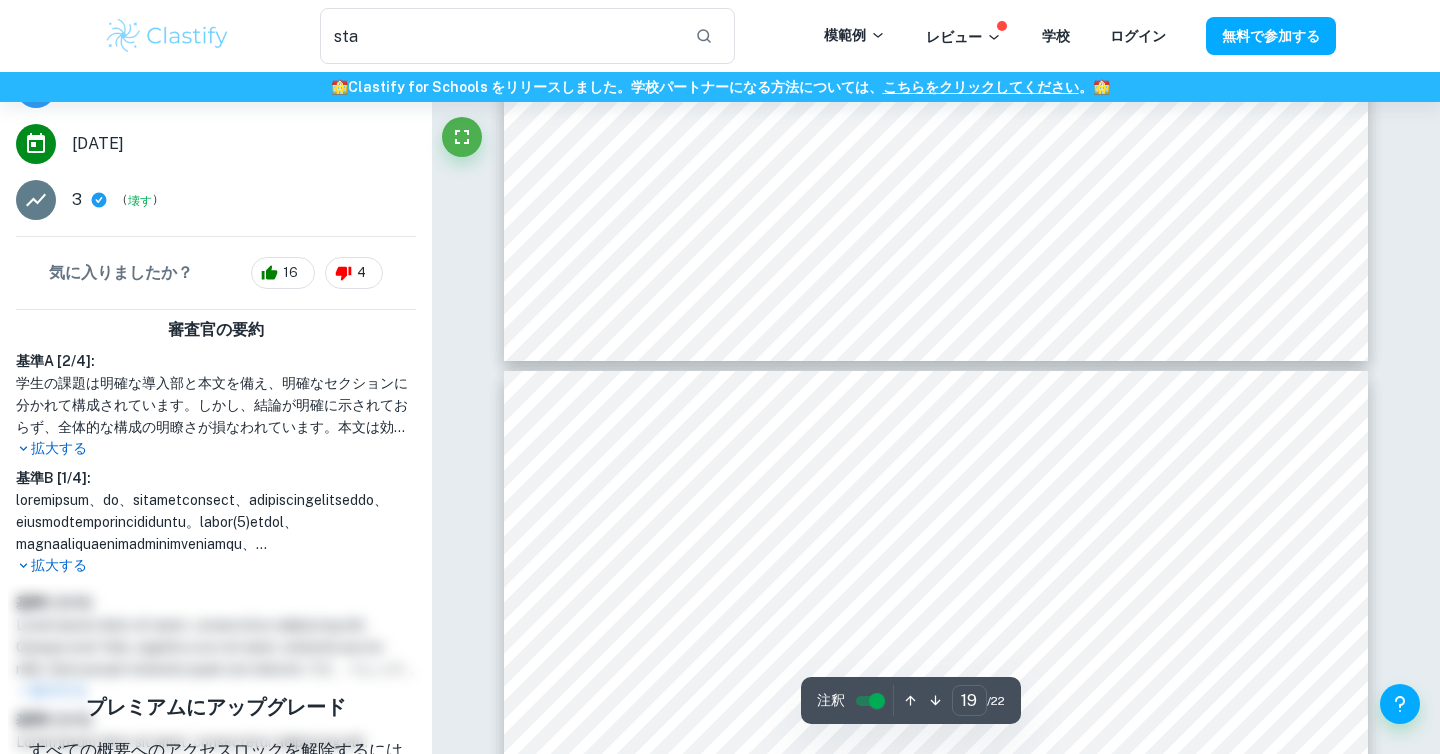 type on "20" 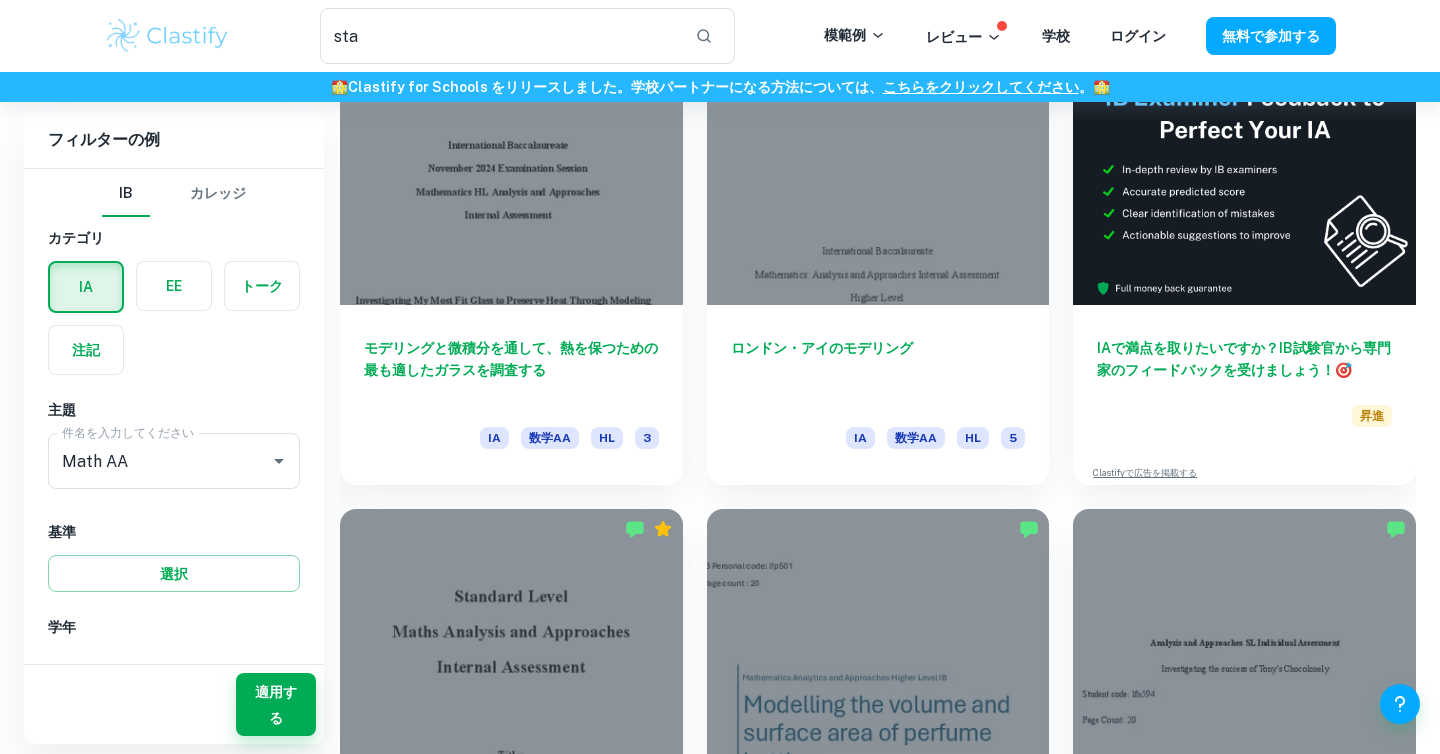 scroll, scrollTop: 619, scrollLeft: 0, axis: vertical 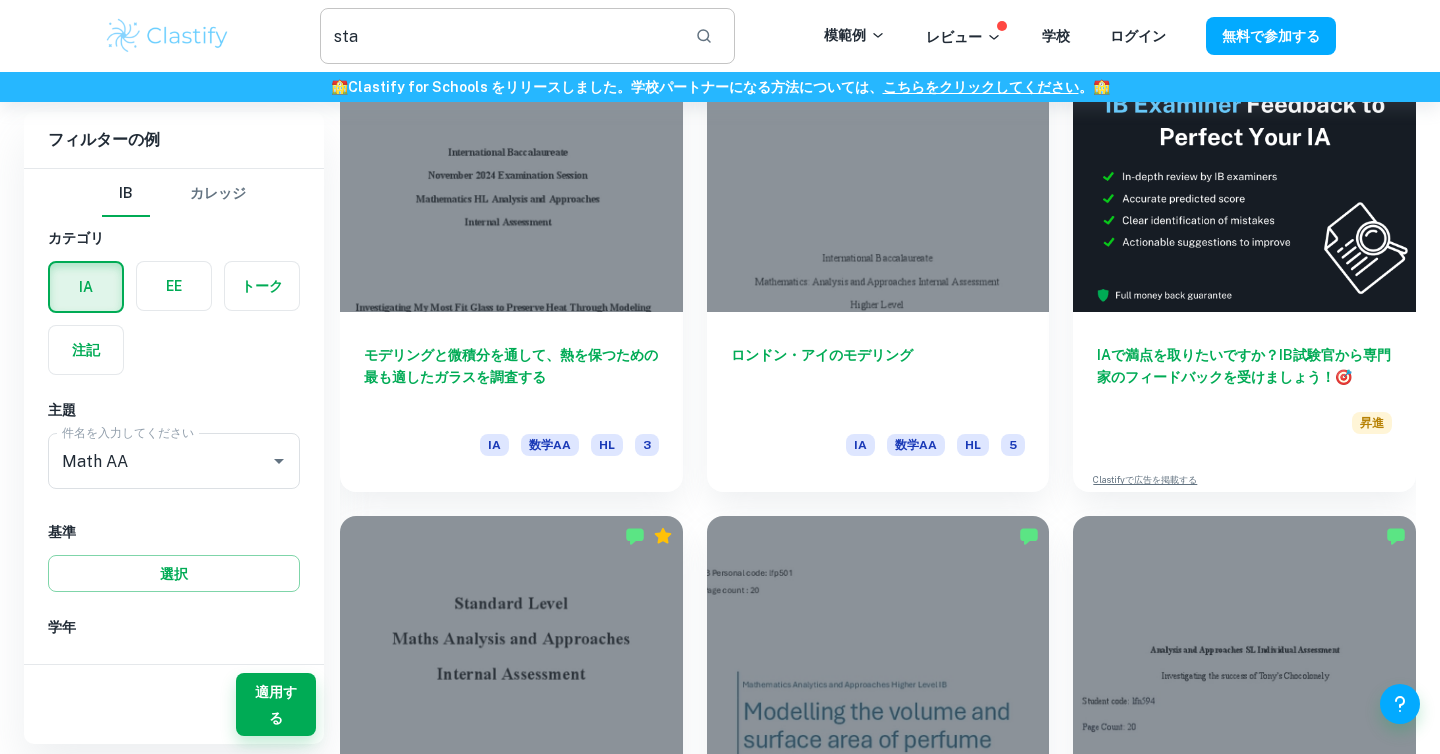 click on "sta" at bounding box center [499, 36] 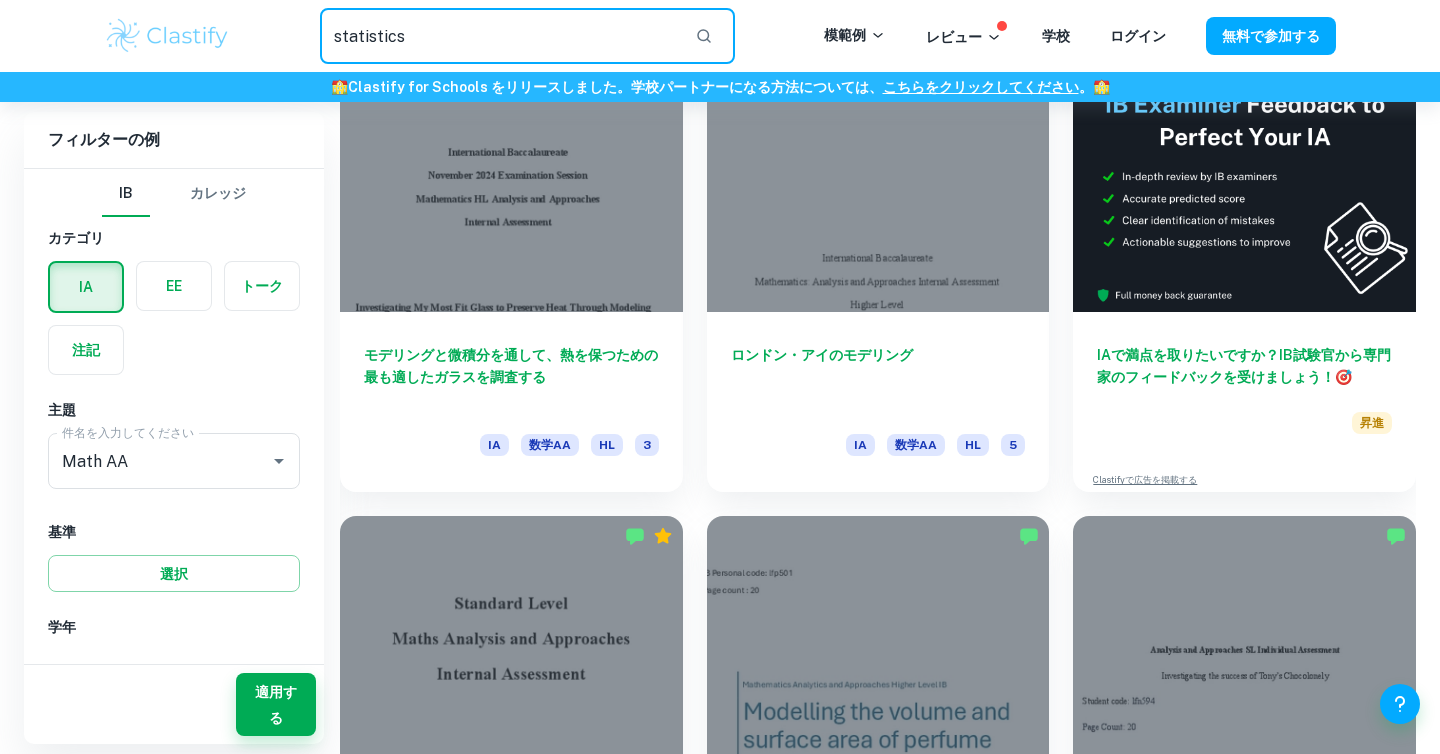 type on "statistics" 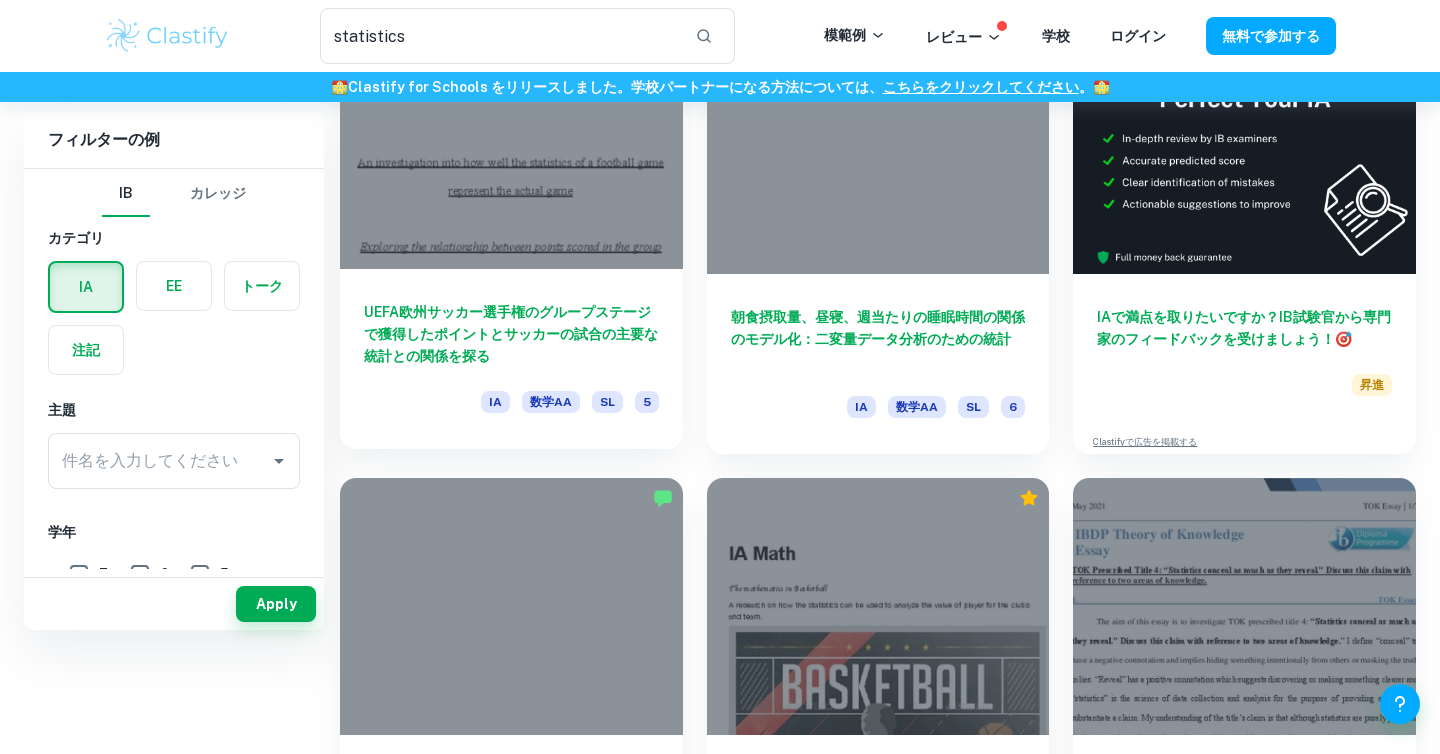 scroll, scrollTop: 0, scrollLeft: 0, axis: both 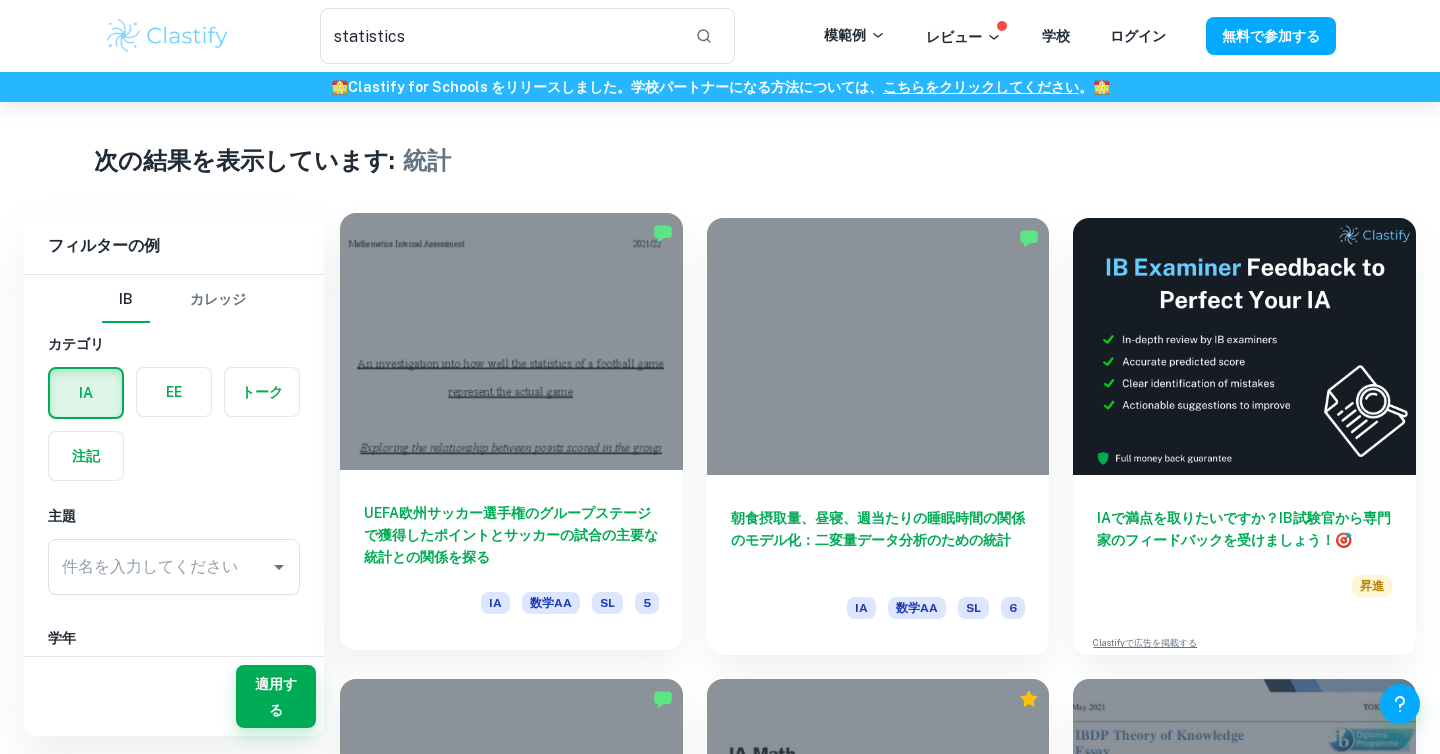 click on "UEFA欧州サッカー選手権のグループステージで獲得したポイントとサッカーの試合の主要な統計との関係を探る" at bounding box center [511, 535] 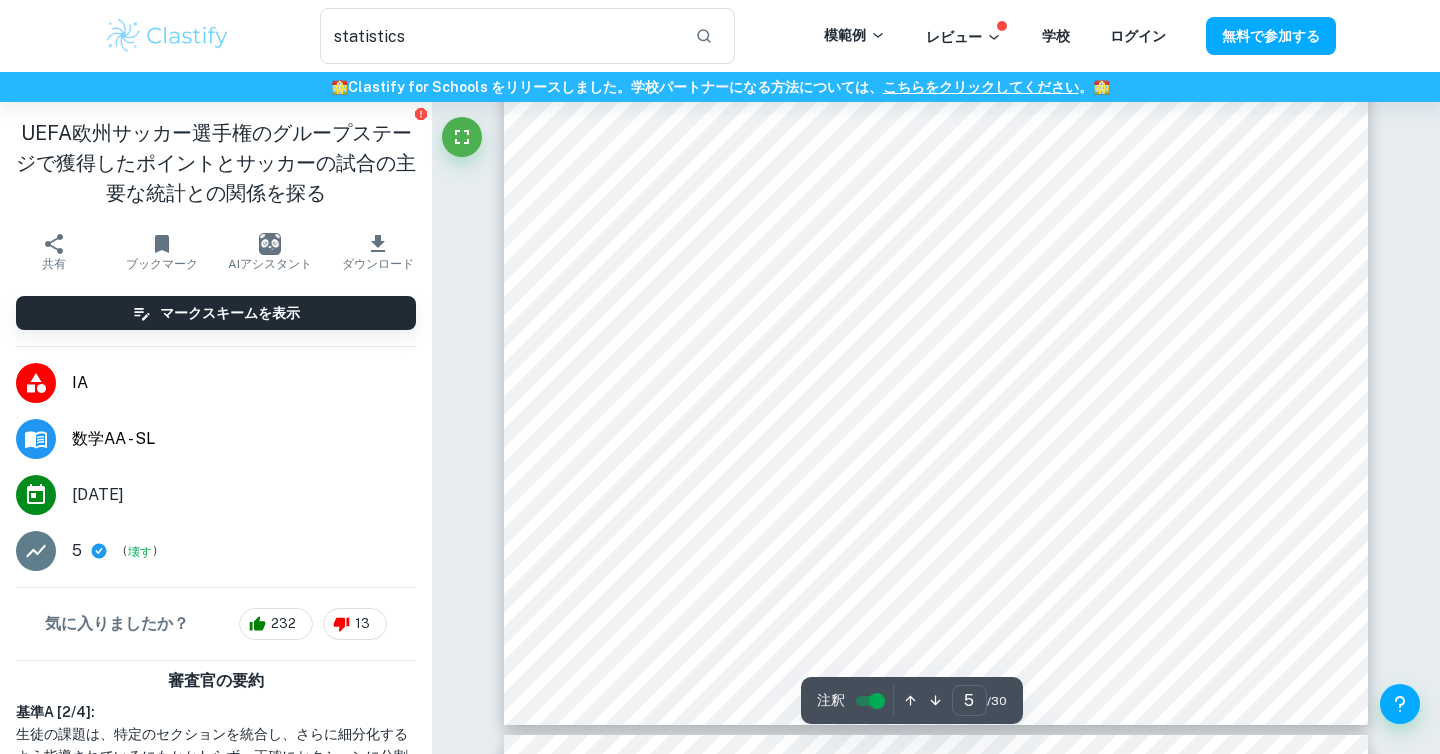 scroll, scrollTop: 5822, scrollLeft: 0, axis: vertical 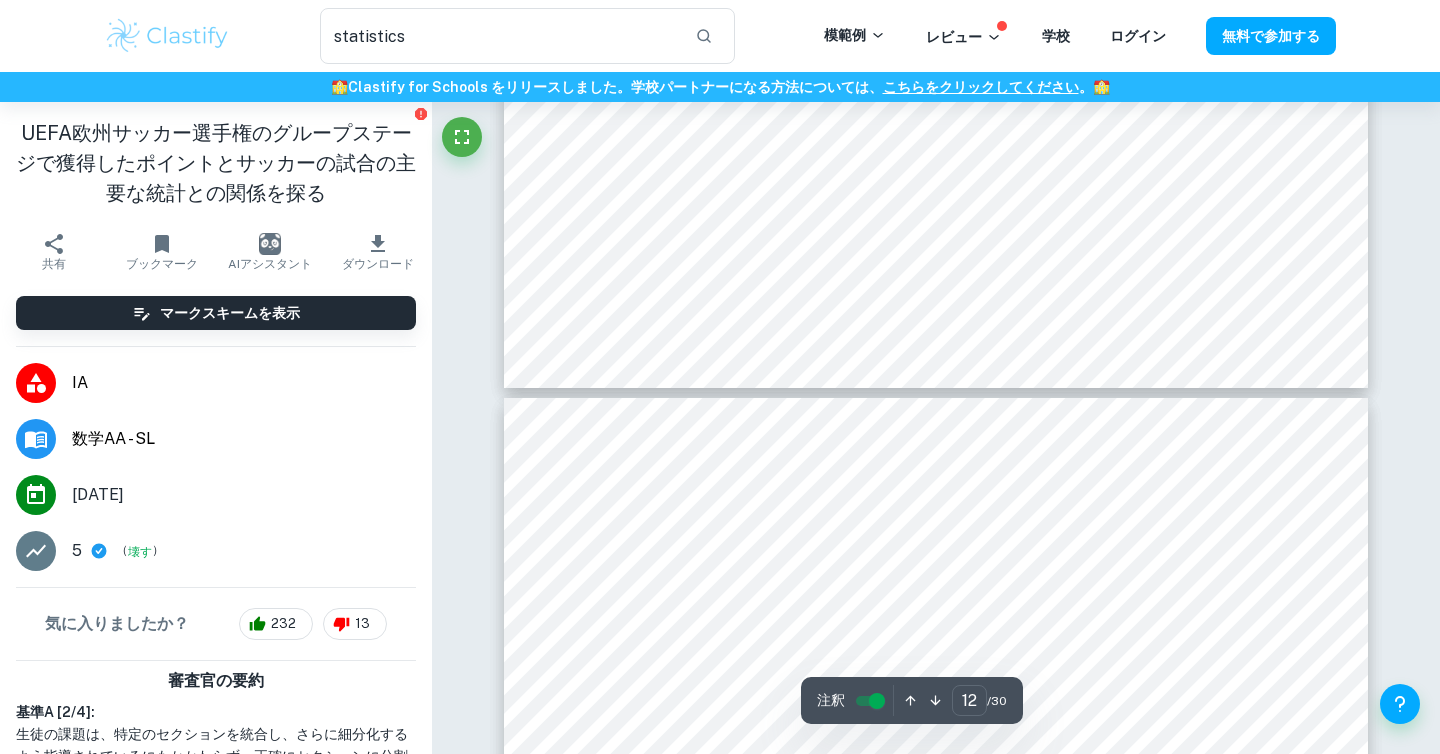 type on "13" 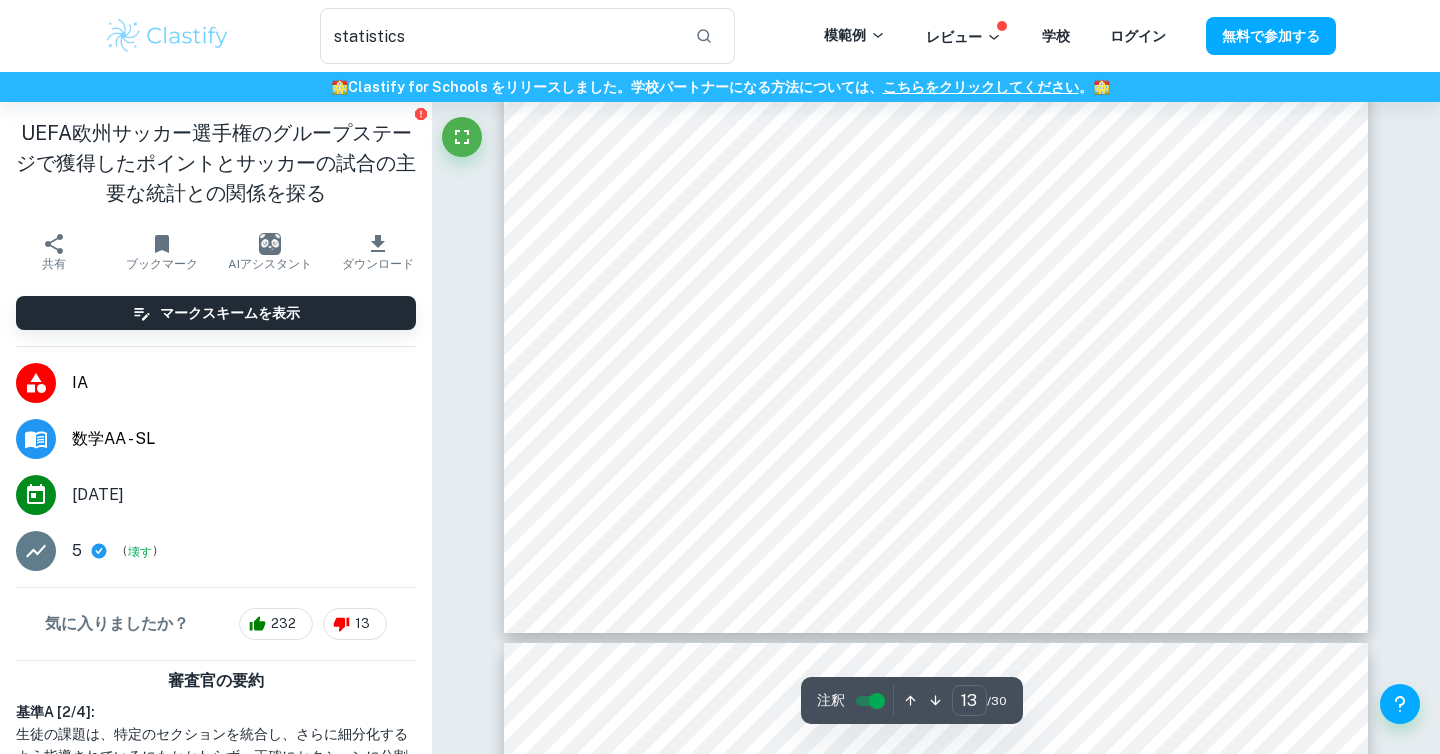 scroll, scrollTop: 15891, scrollLeft: 0, axis: vertical 